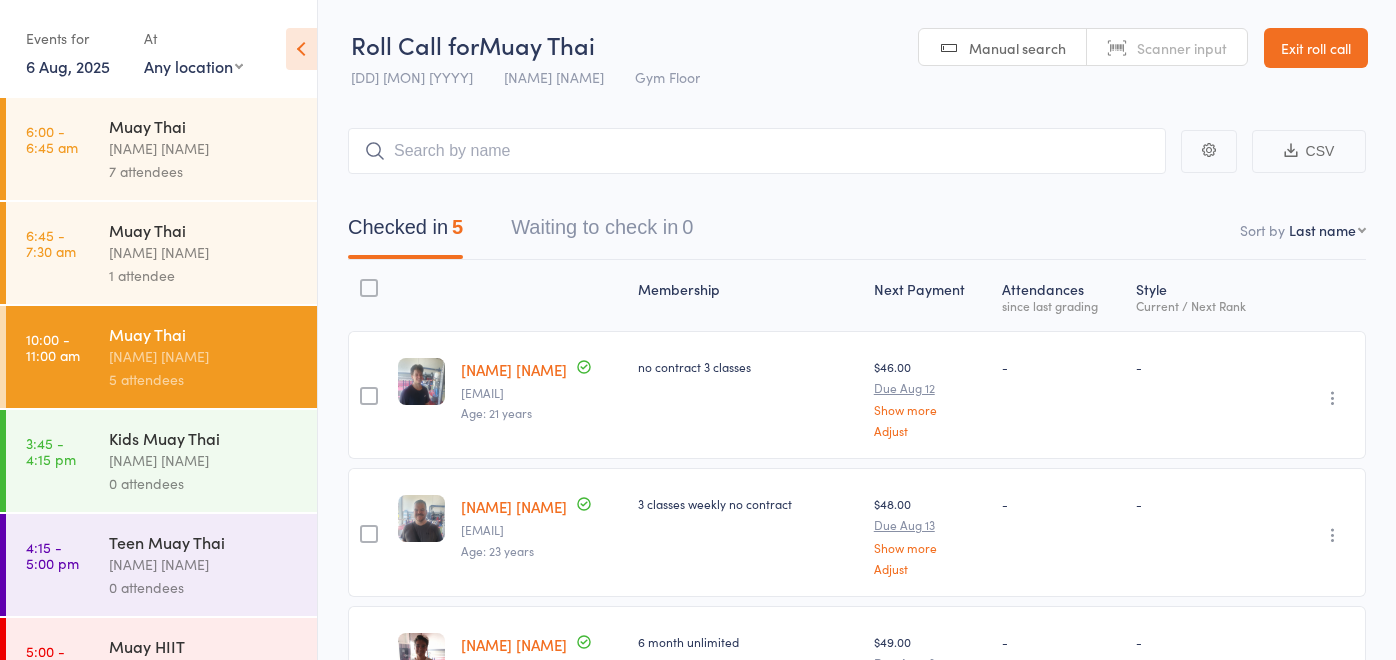 scroll, scrollTop: 0, scrollLeft: 0, axis: both 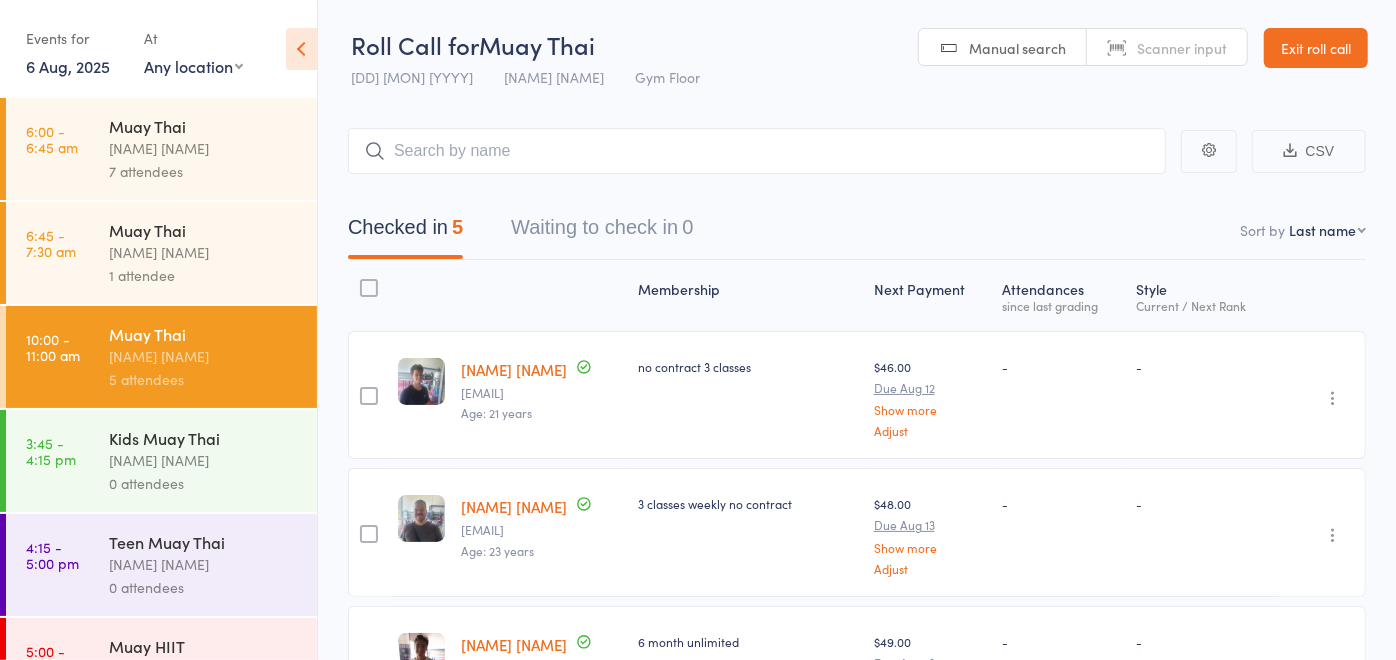 click on "[NAME] [NAME]" at bounding box center [204, 460] 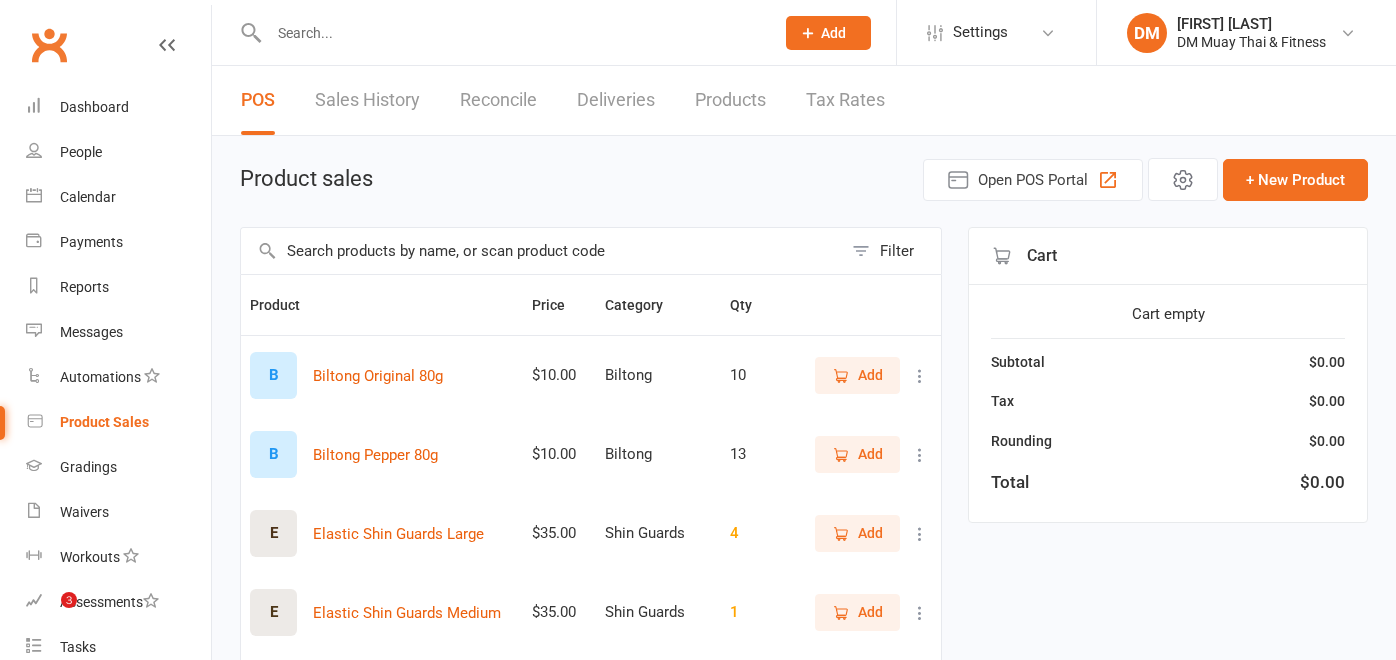 select on "100" 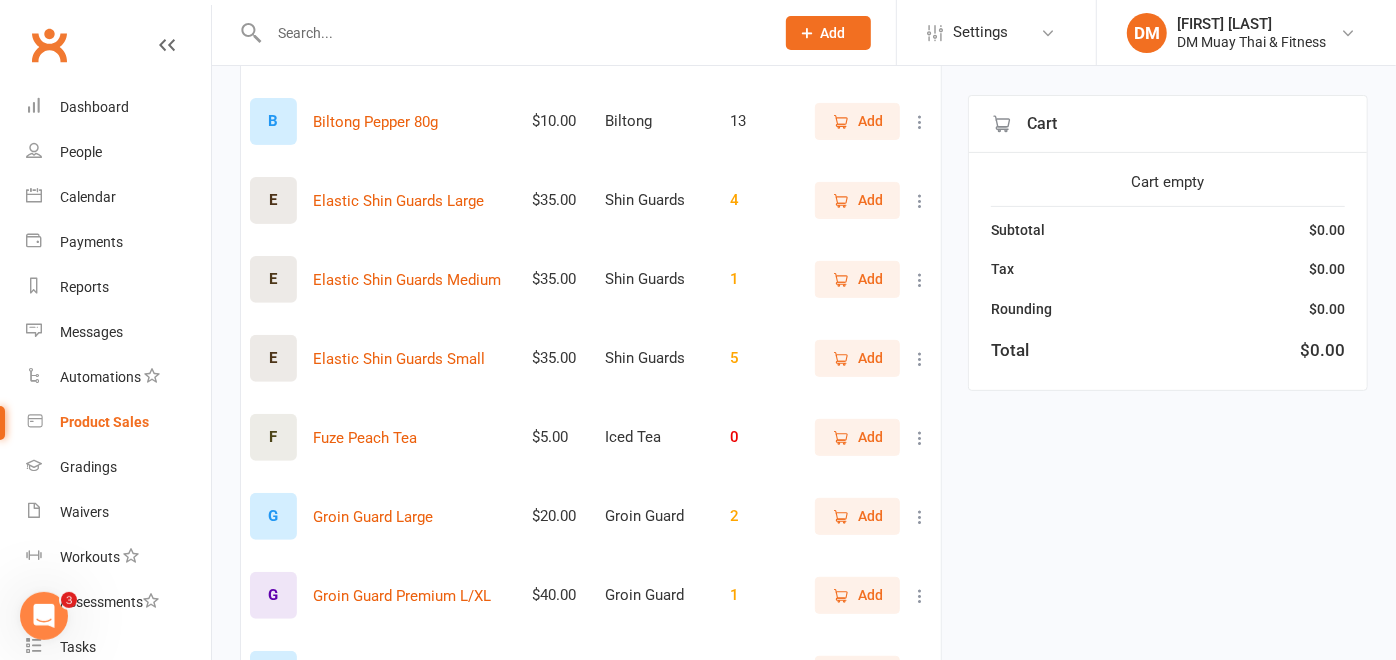 scroll, scrollTop: 0, scrollLeft: 0, axis: both 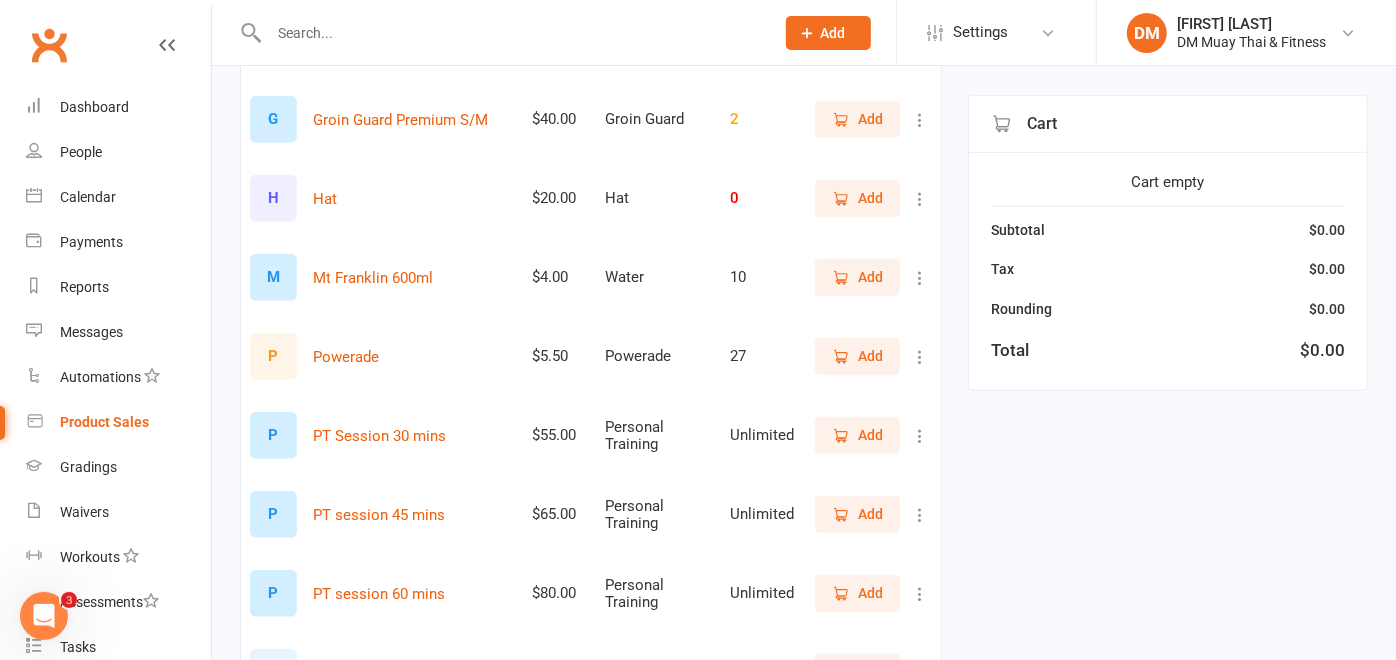 click 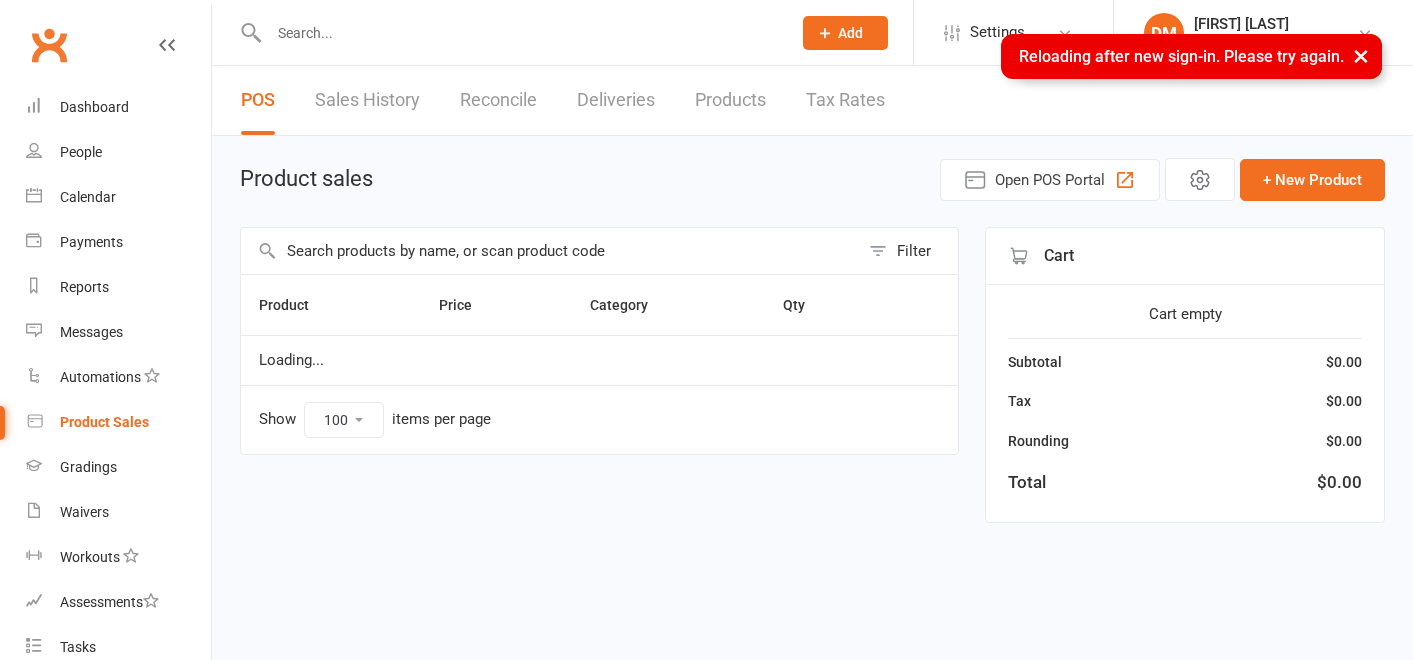 select on "100" 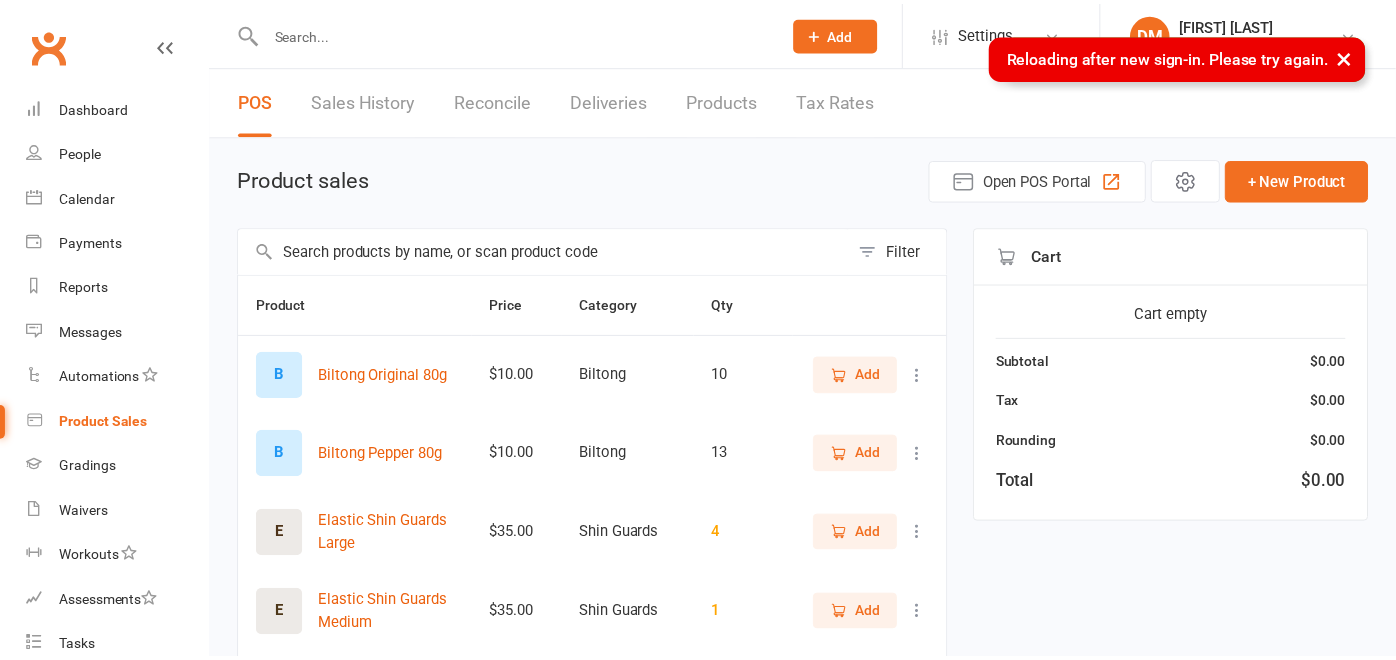 scroll, scrollTop: 0, scrollLeft: 0, axis: both 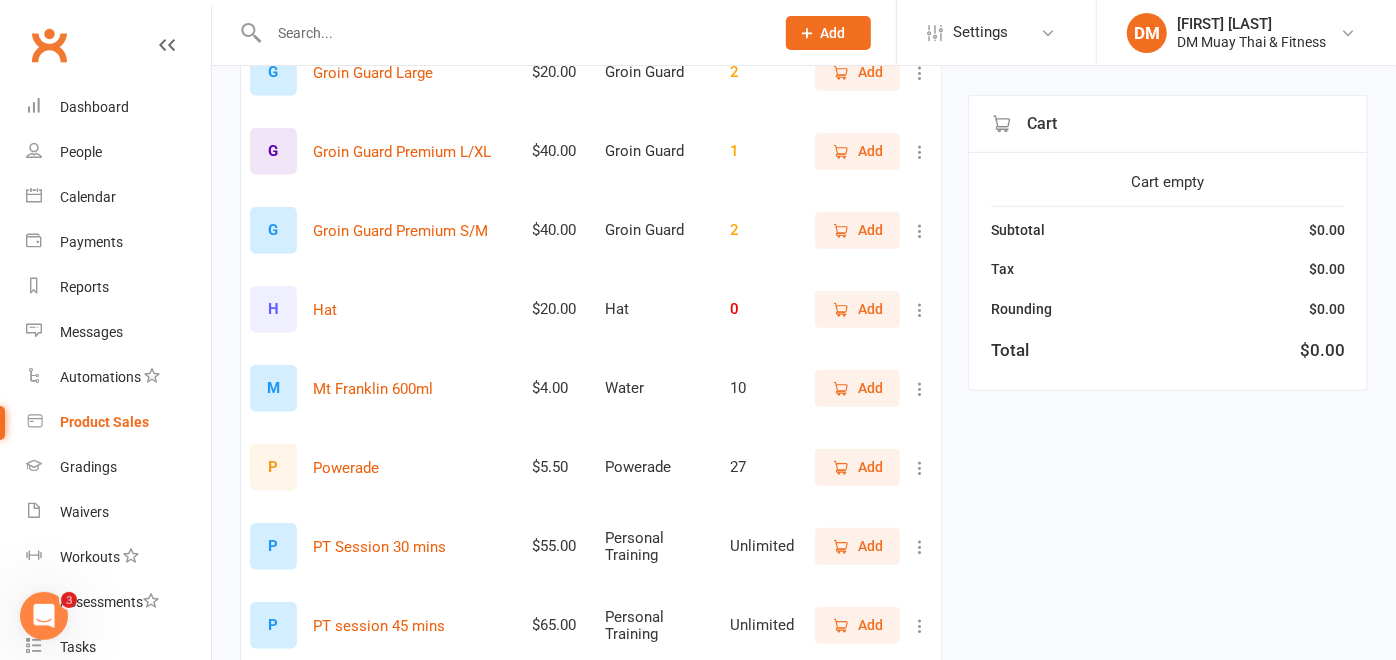 click 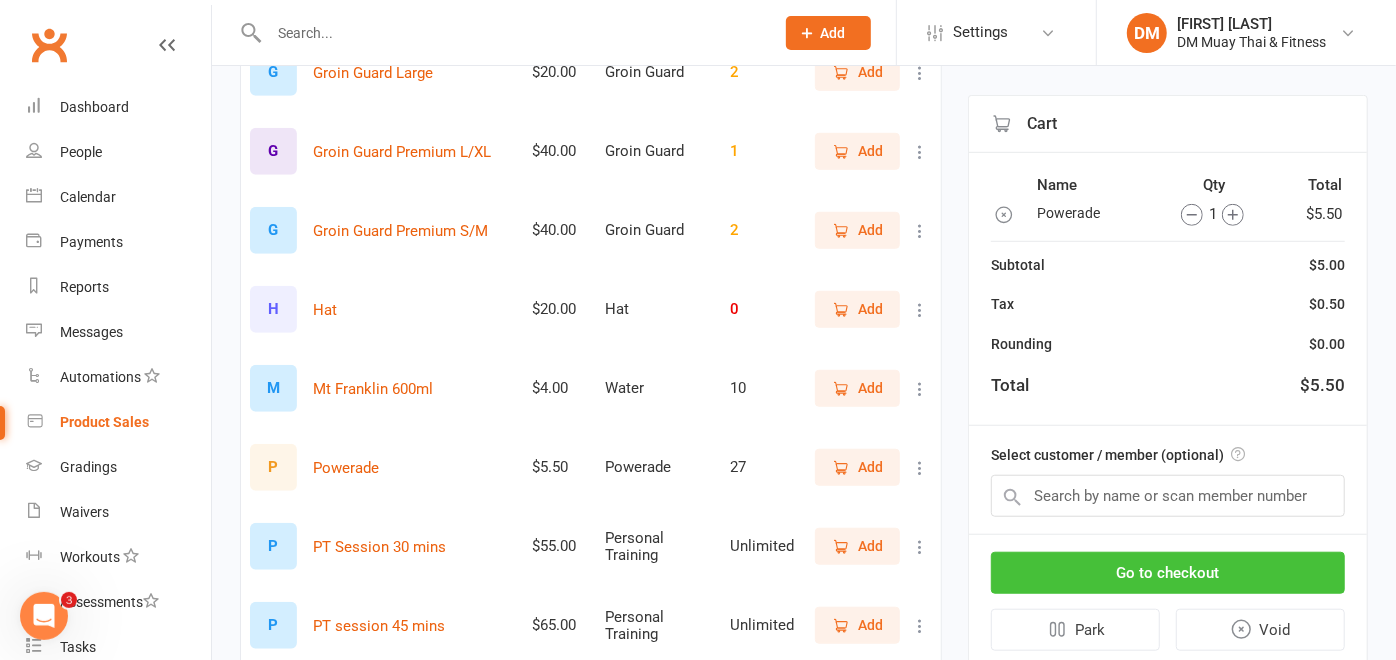 click on "Go to checkout" at bounding box center (1168, 573) 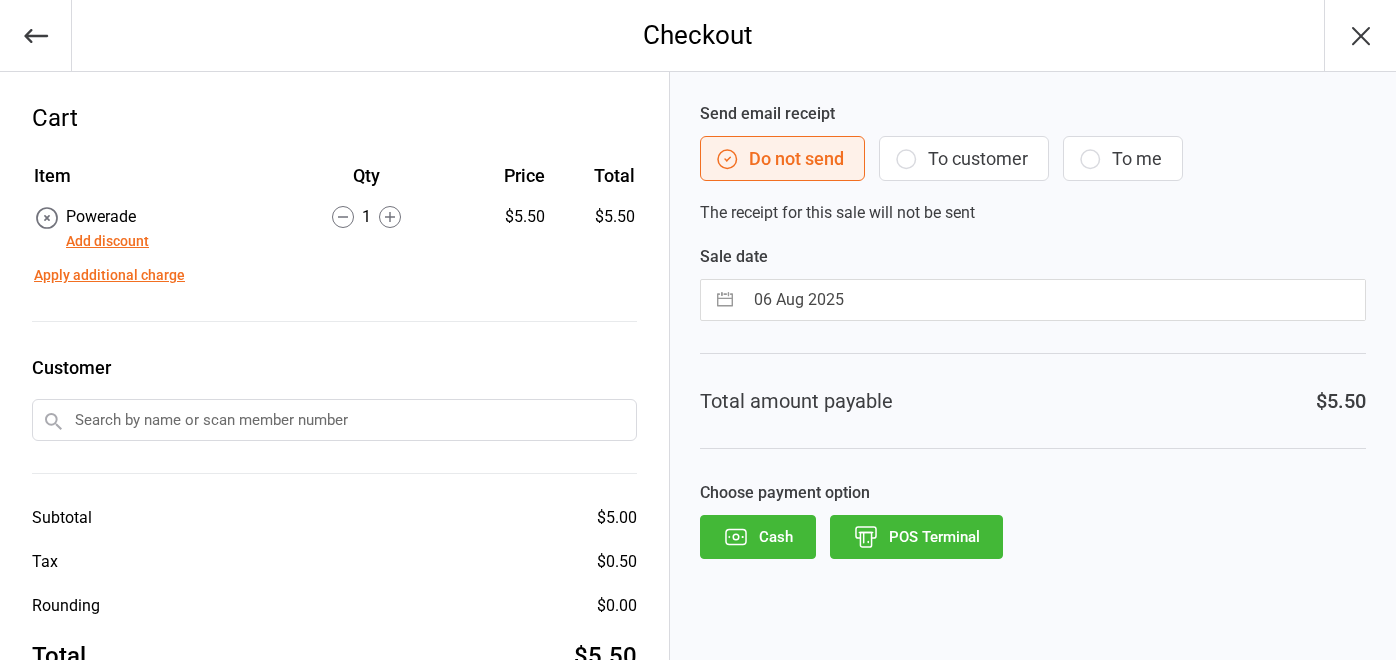 scroll, scrollTop: 0, scrollLeft: 0, axis: both 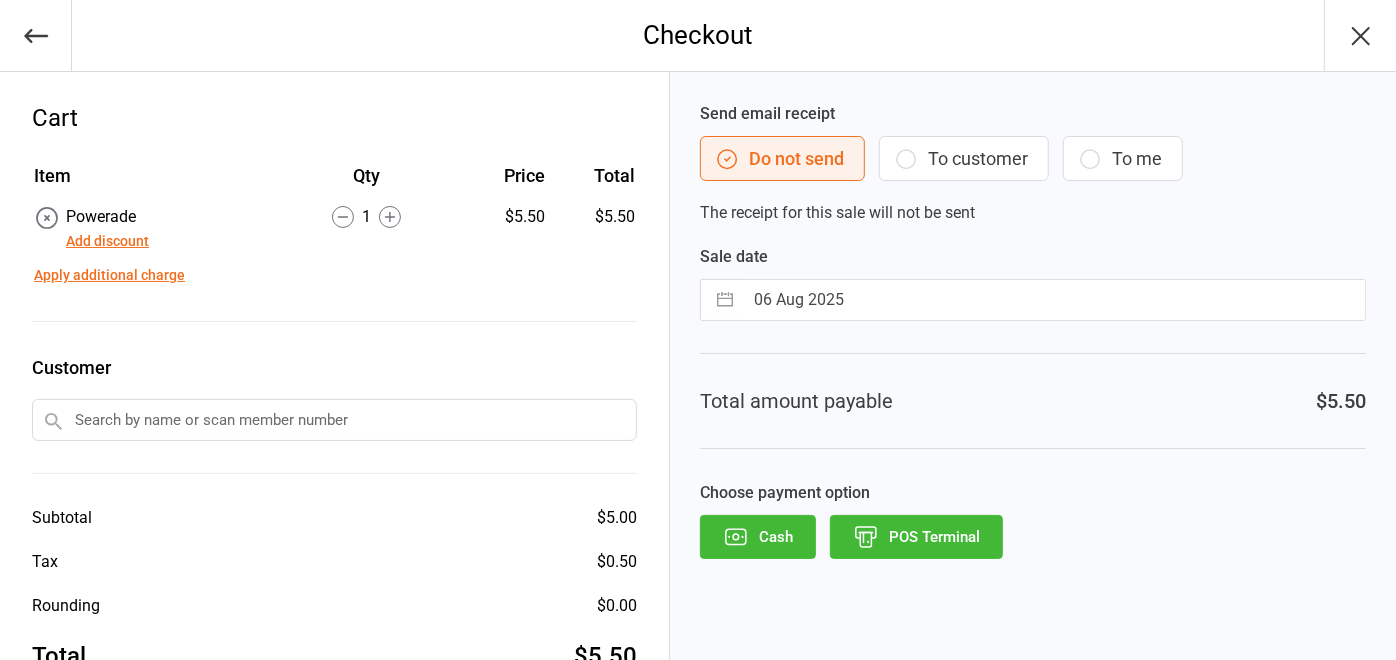 click on "Cash" at bounding box center [758, 537] 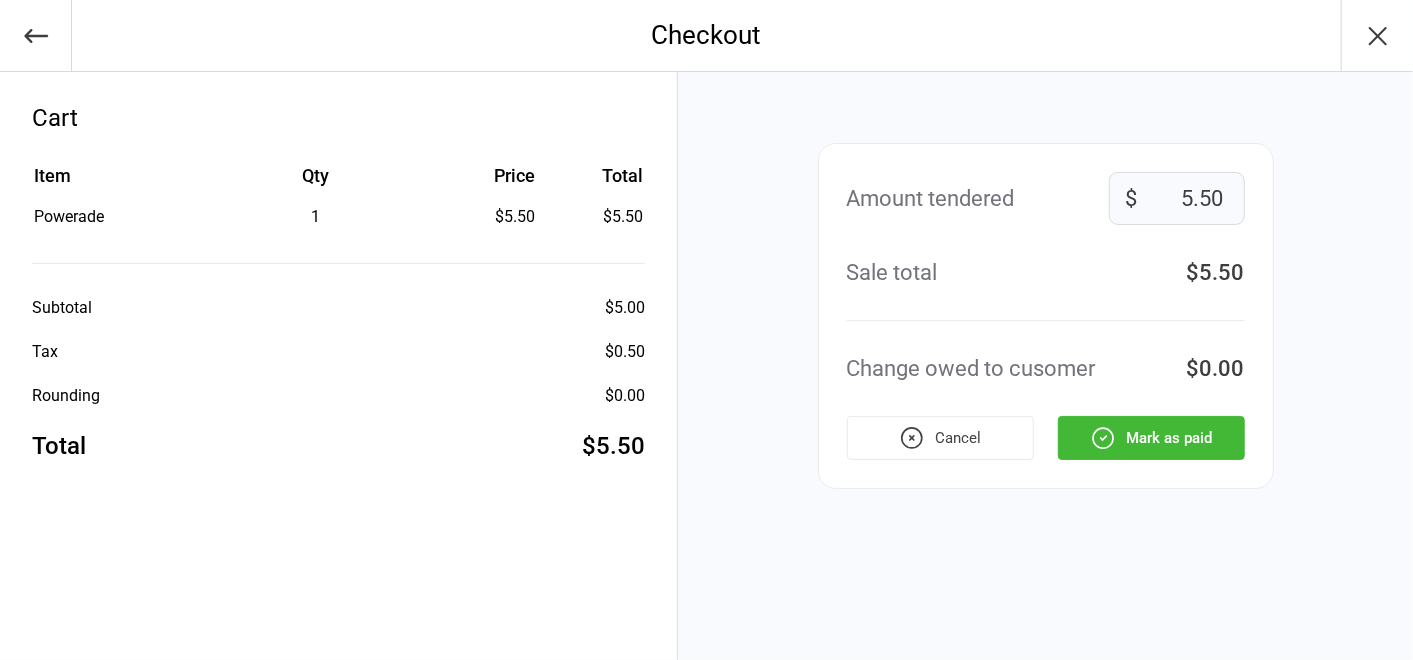 click on "Mark as paid" at bounding box center [1151, 438] 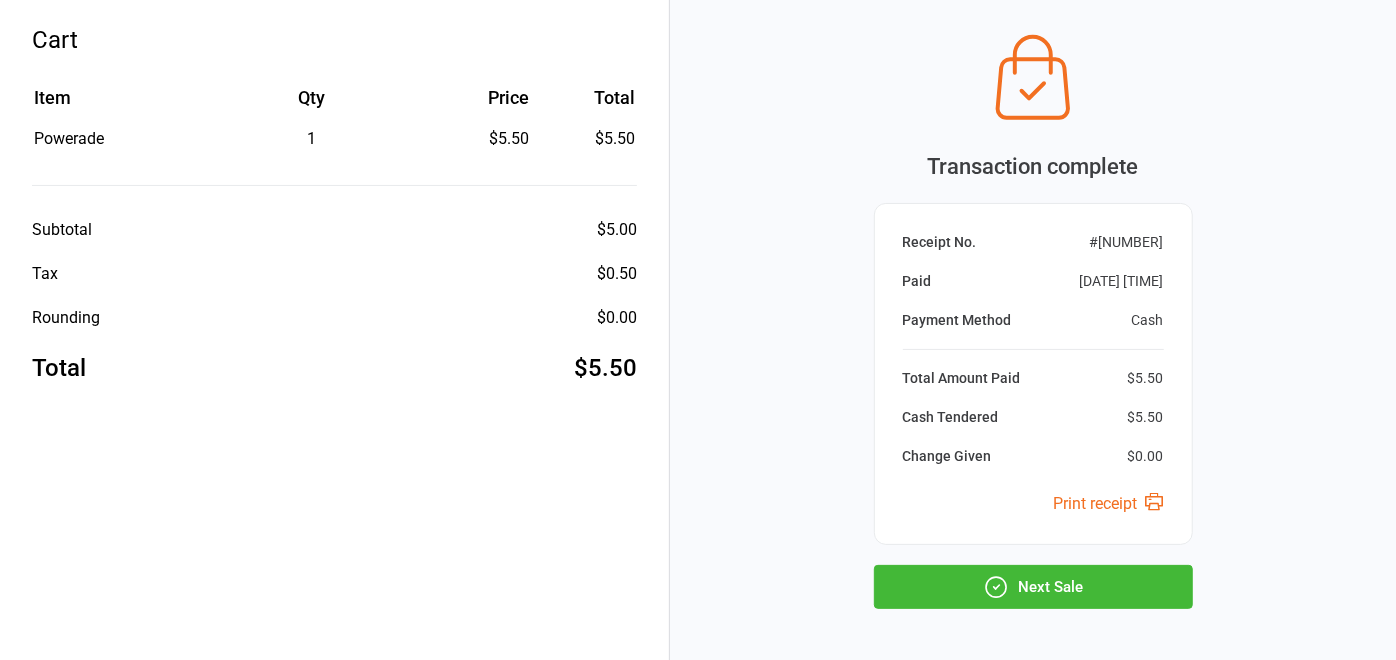 scroll, scrollTop: 155, scrollLeft: 0, axis: vertical 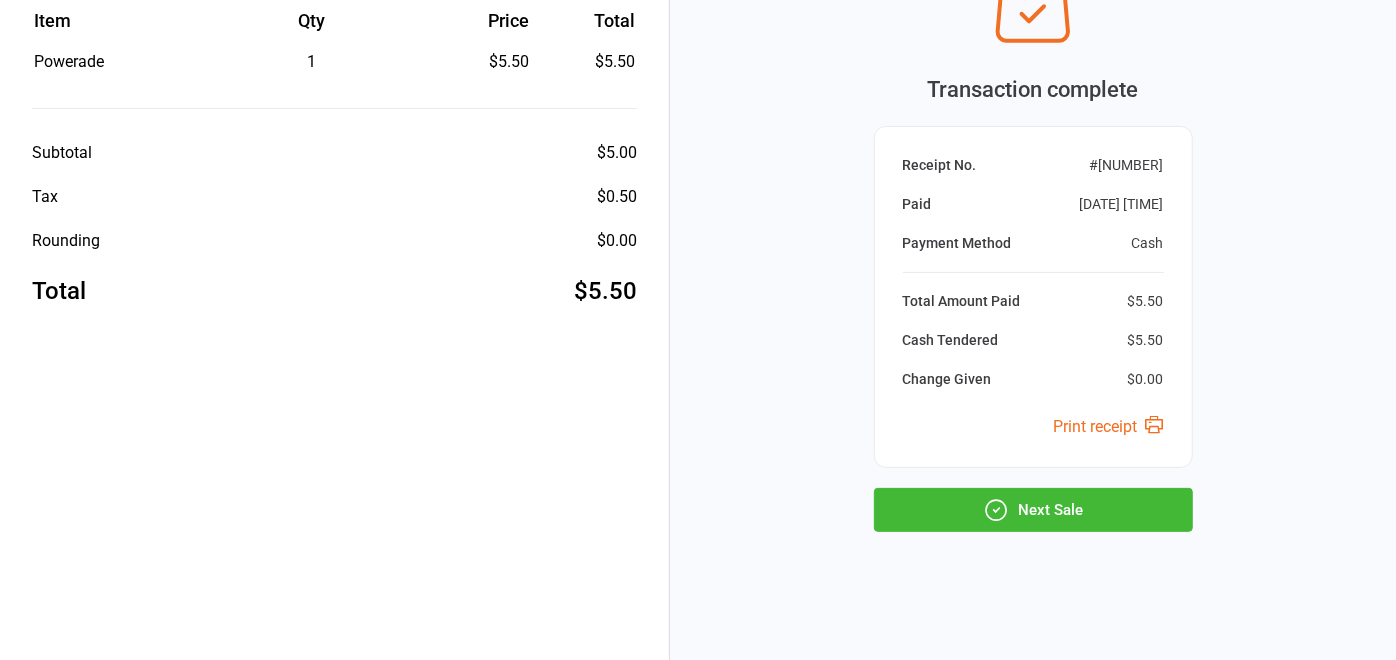 click on "Next Sale" at bounding box center (1033, 510) 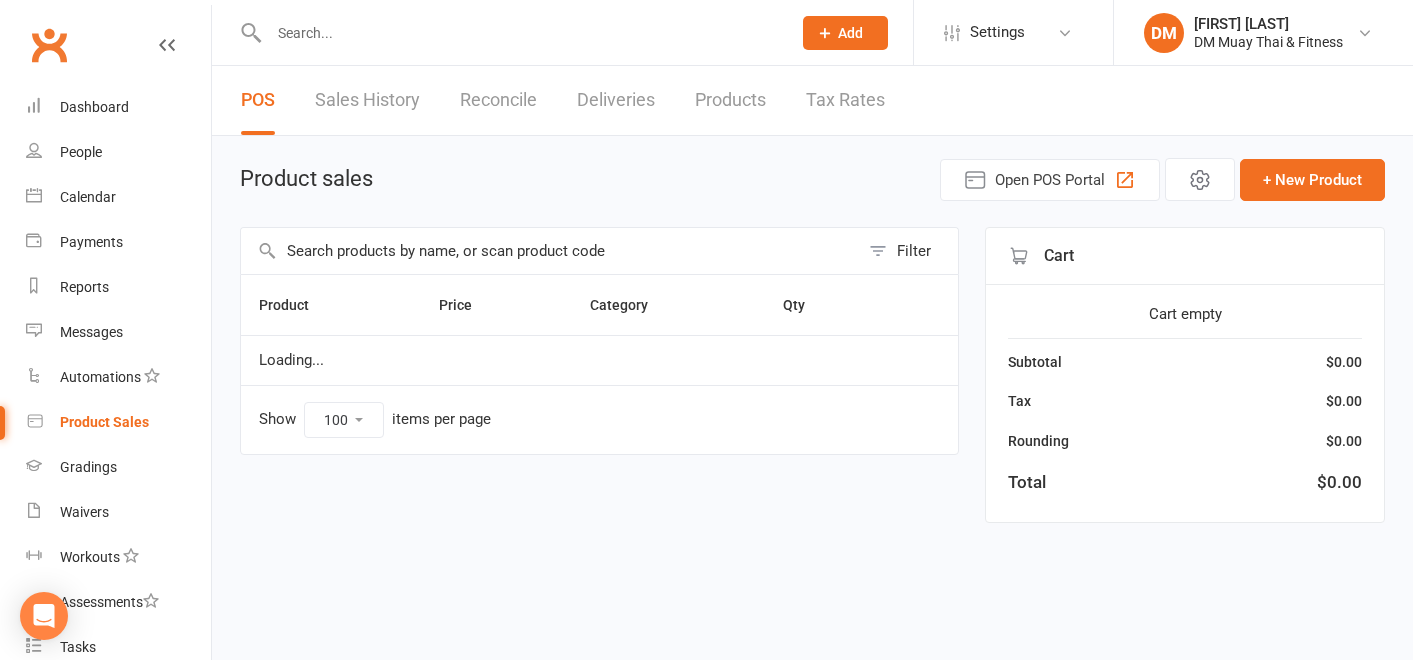 select on "100" 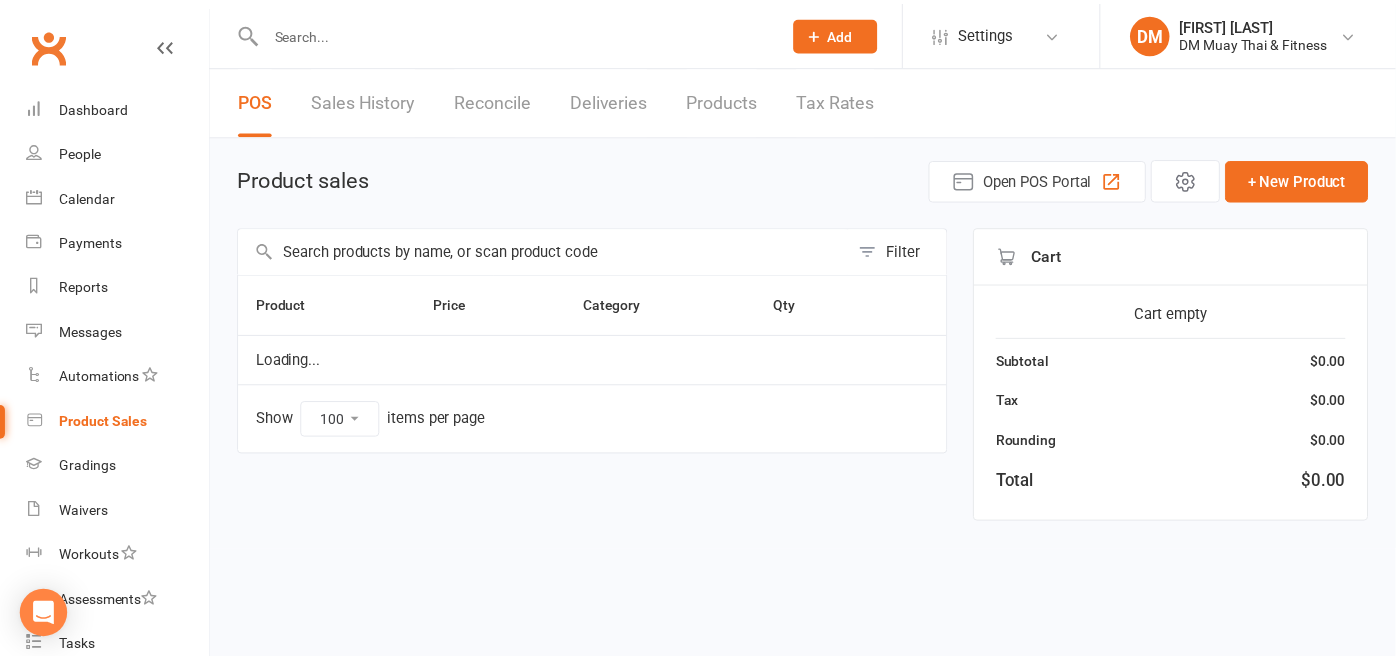 scroll, scrollTop: 0, scrollLeft: 0, axis: both 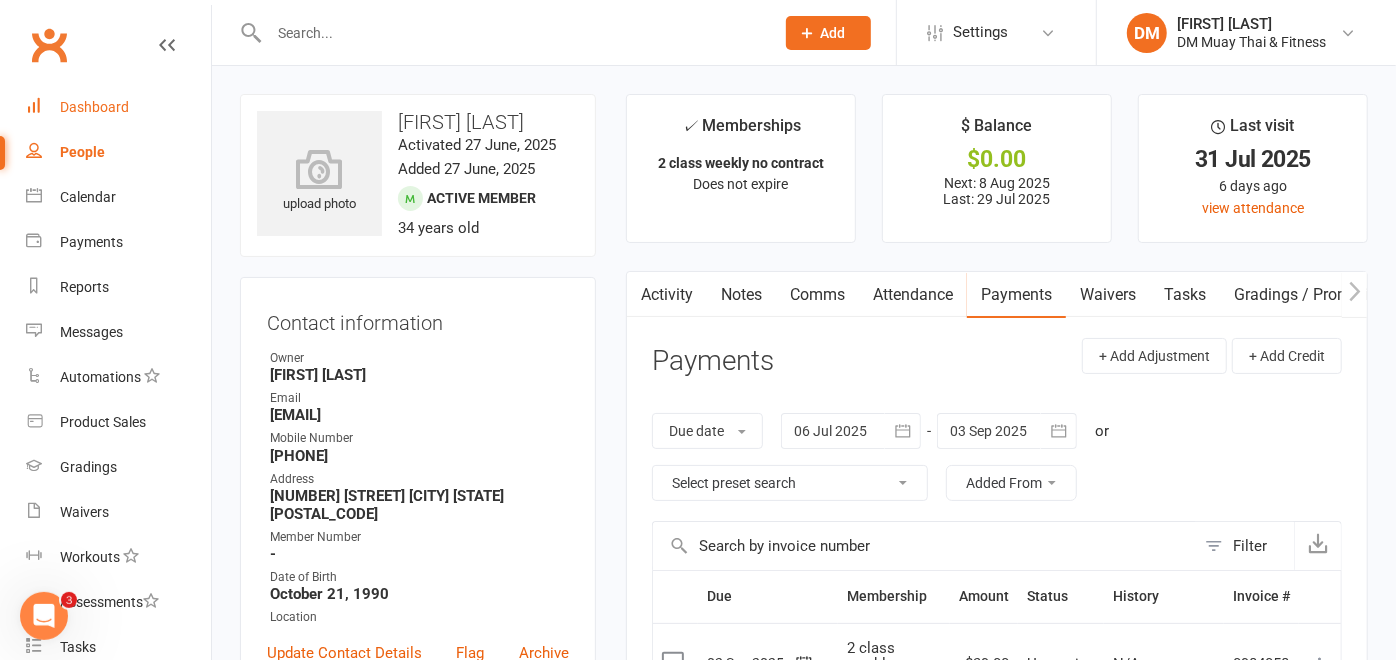 click on "Dashboard" at bounding box center (94, 107) 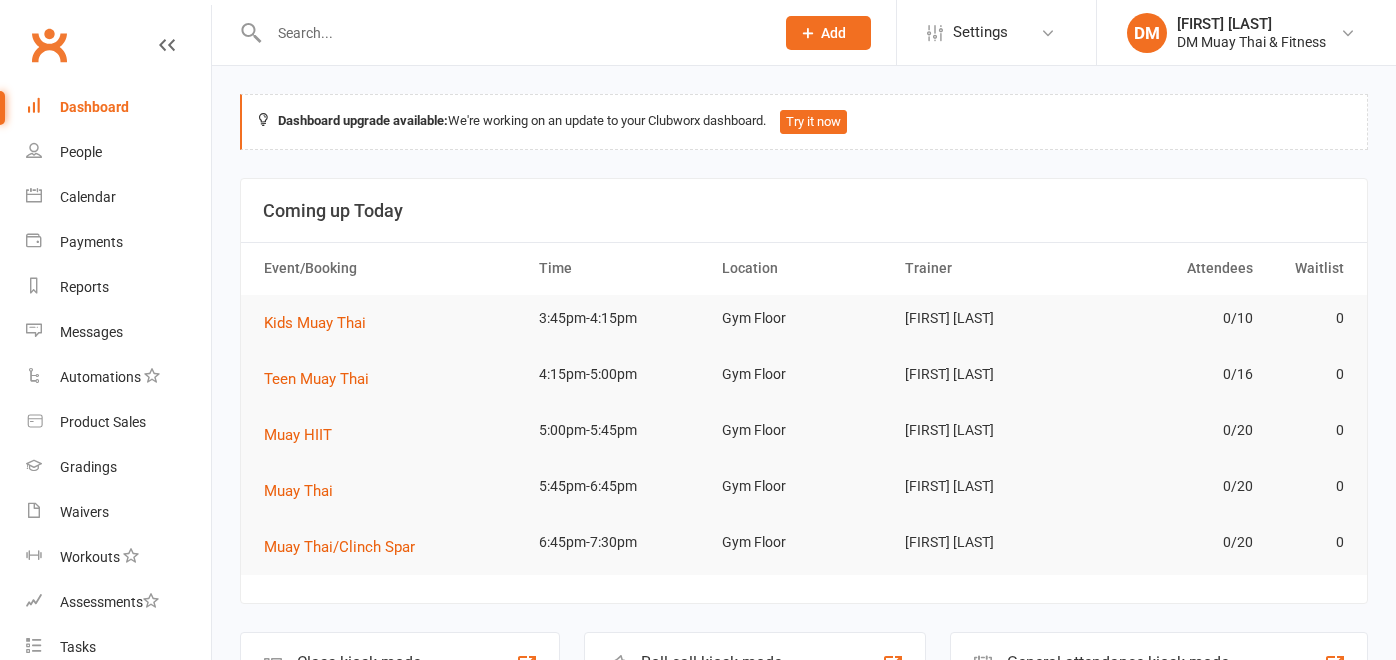 scroll, scrollTop: 0, scrollLeft: 0, axis: both 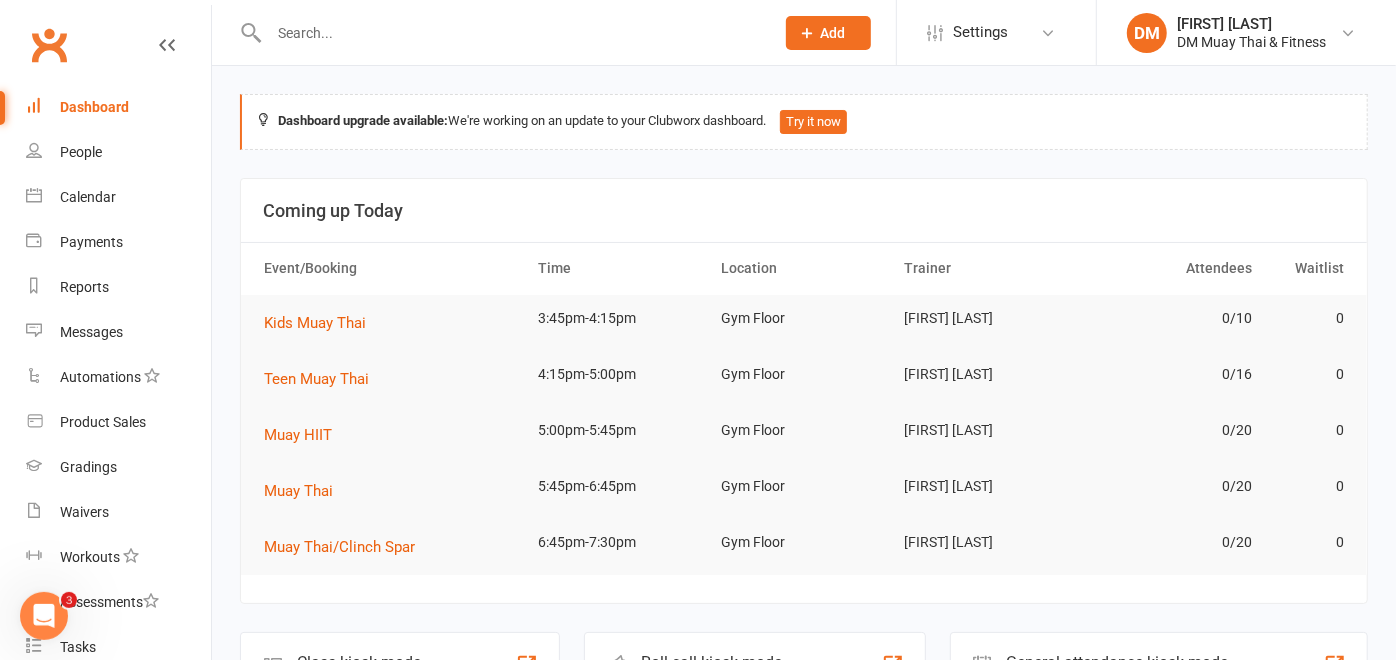 click at bounding box center (511, 33) 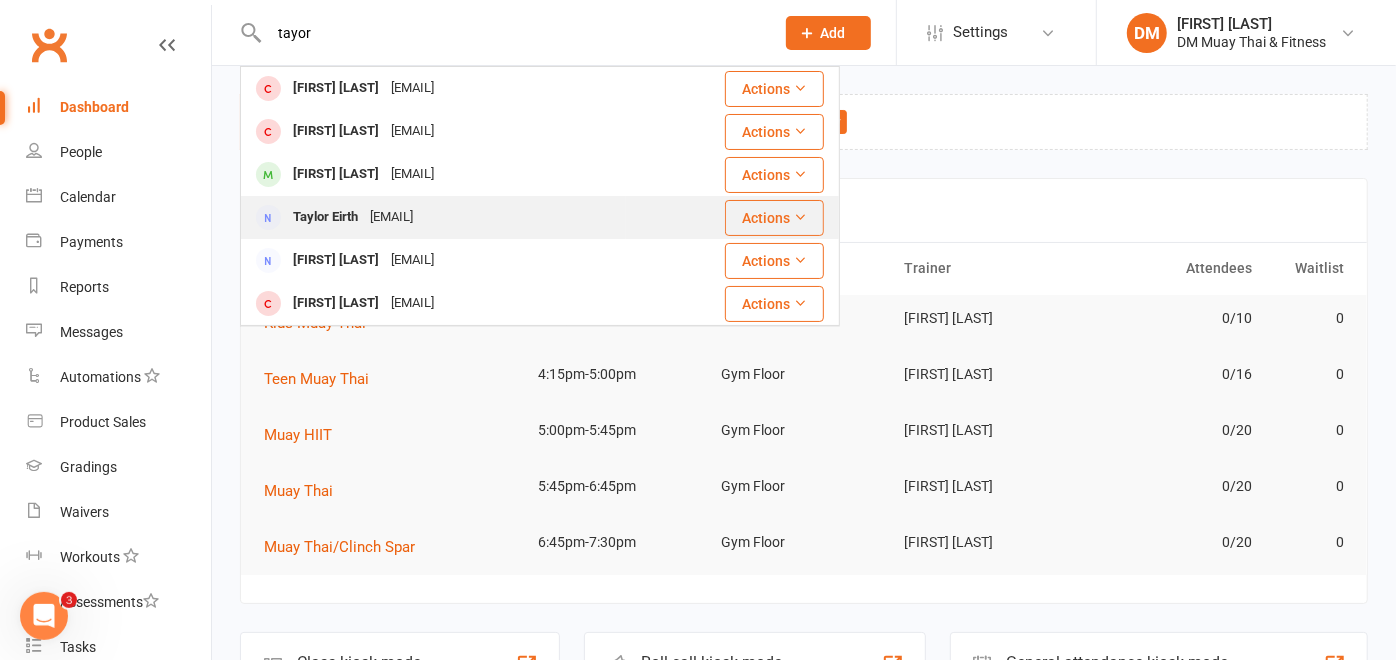 type on "tayor" 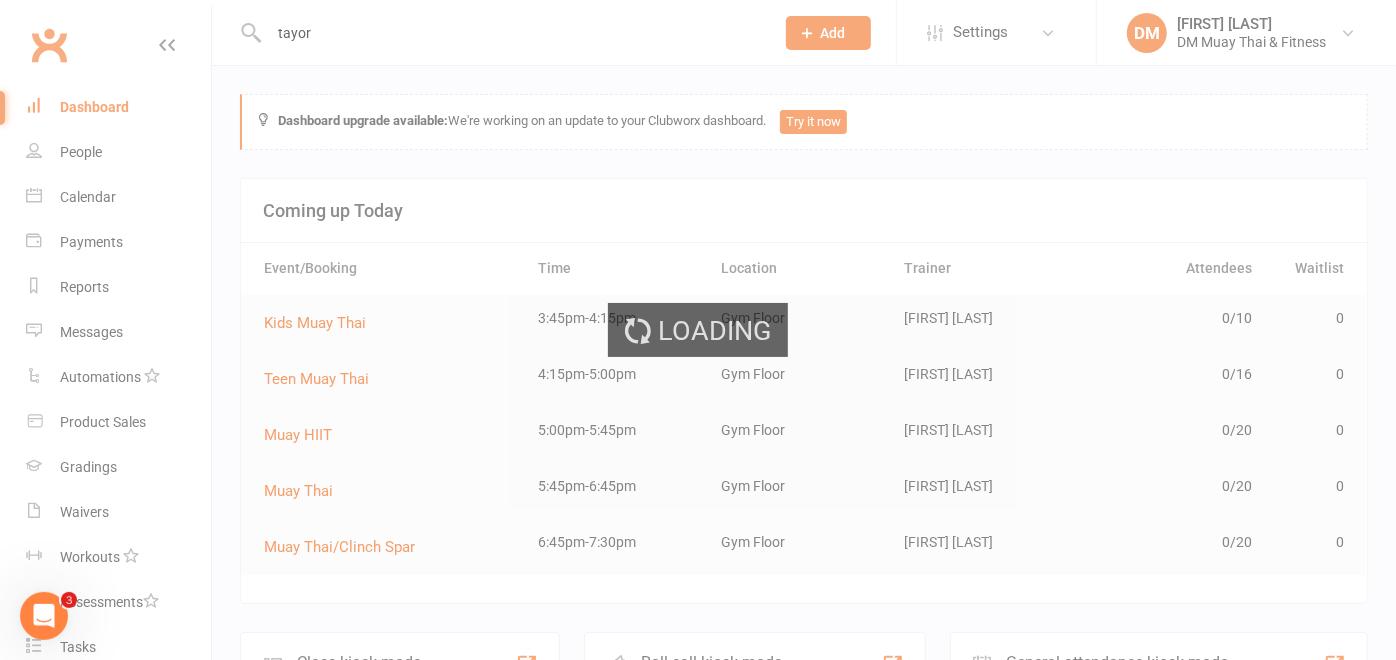type 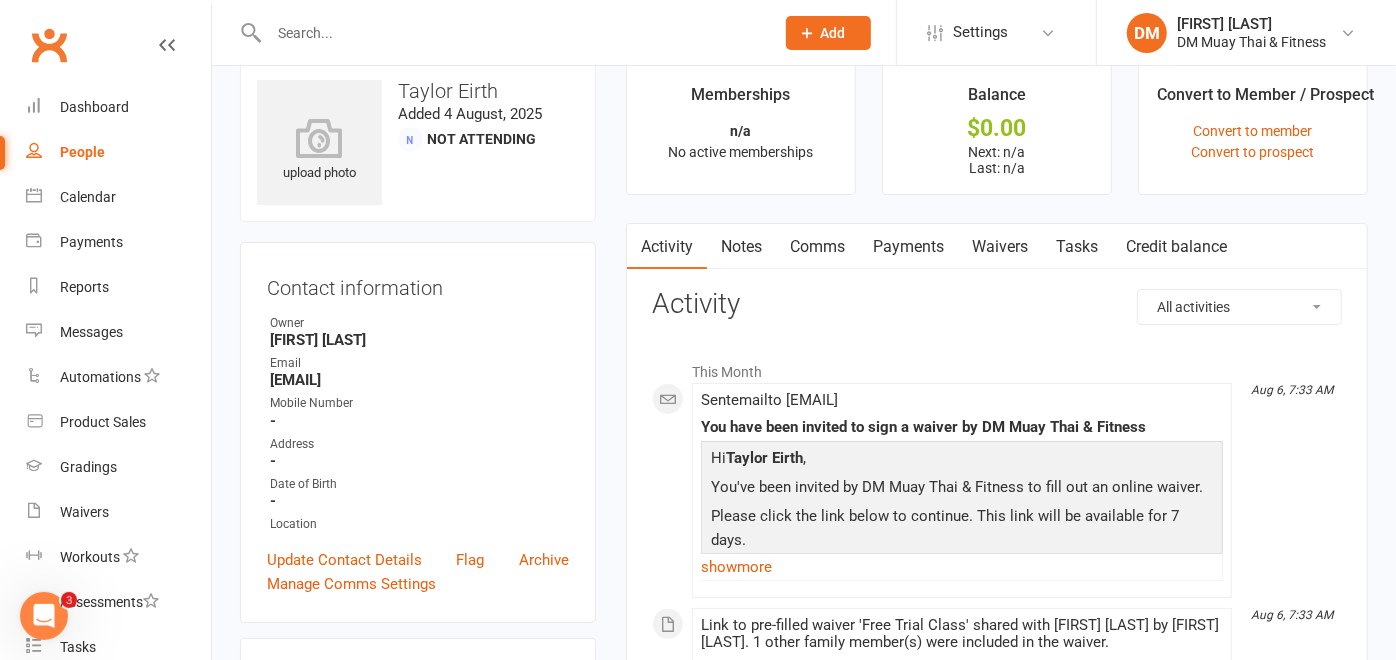 scroll, scrollTop: 0, scrollLeft: 0, axis: both 